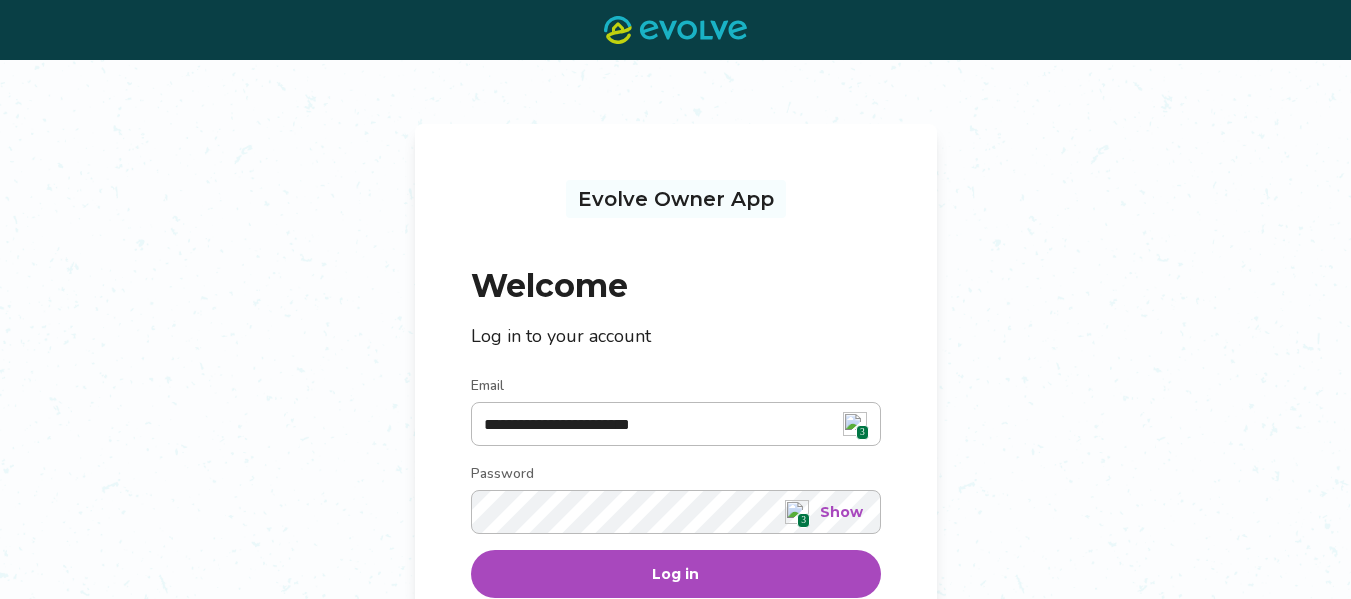 scroll, scrollTop: 0, scrollLeft: 0, axis: both 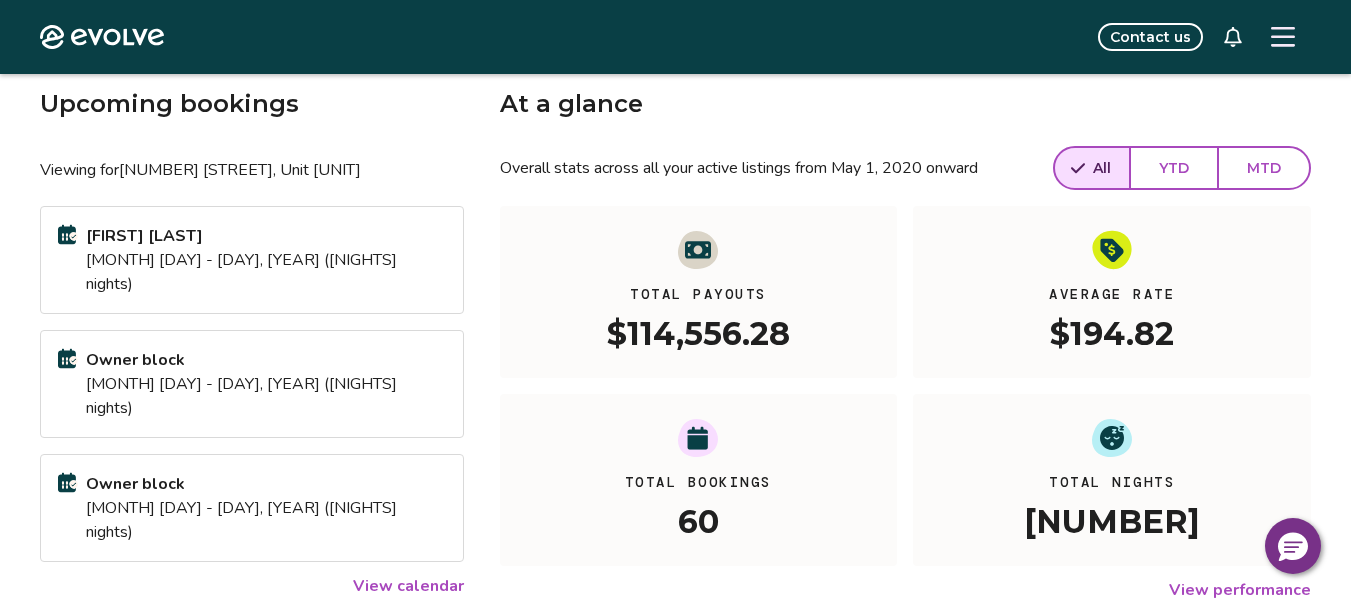 click on "MTD" at bounding box center [1264, 168] 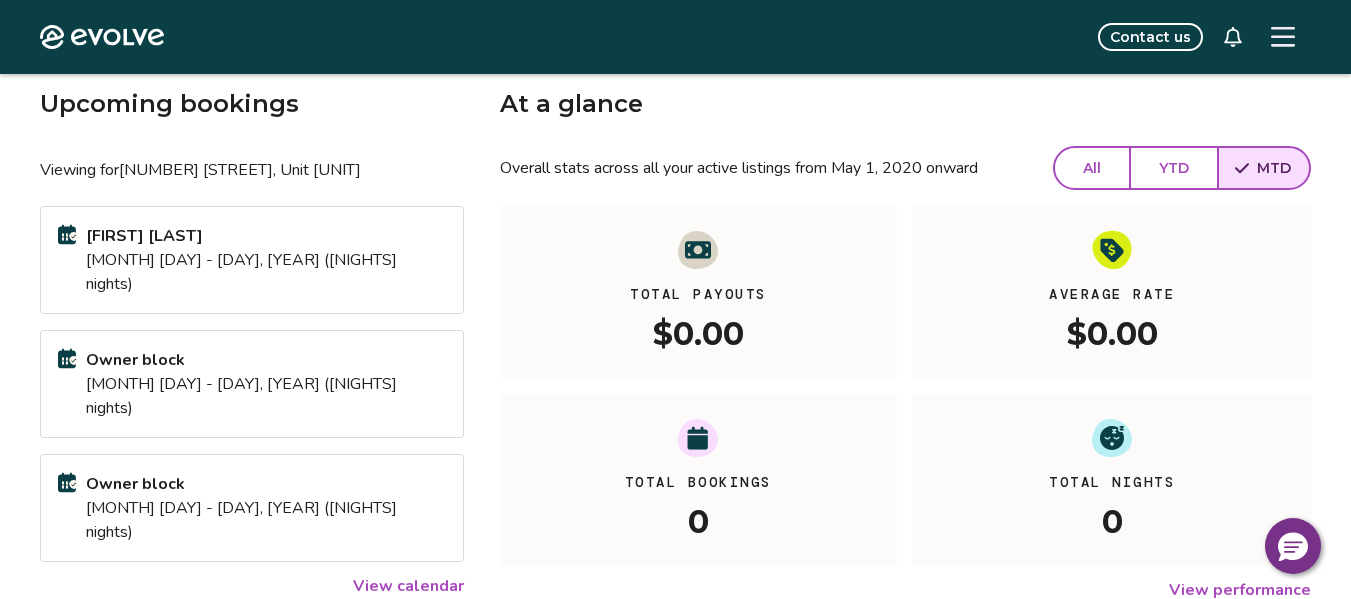 click on "All" at bounding box center [1092, 168] 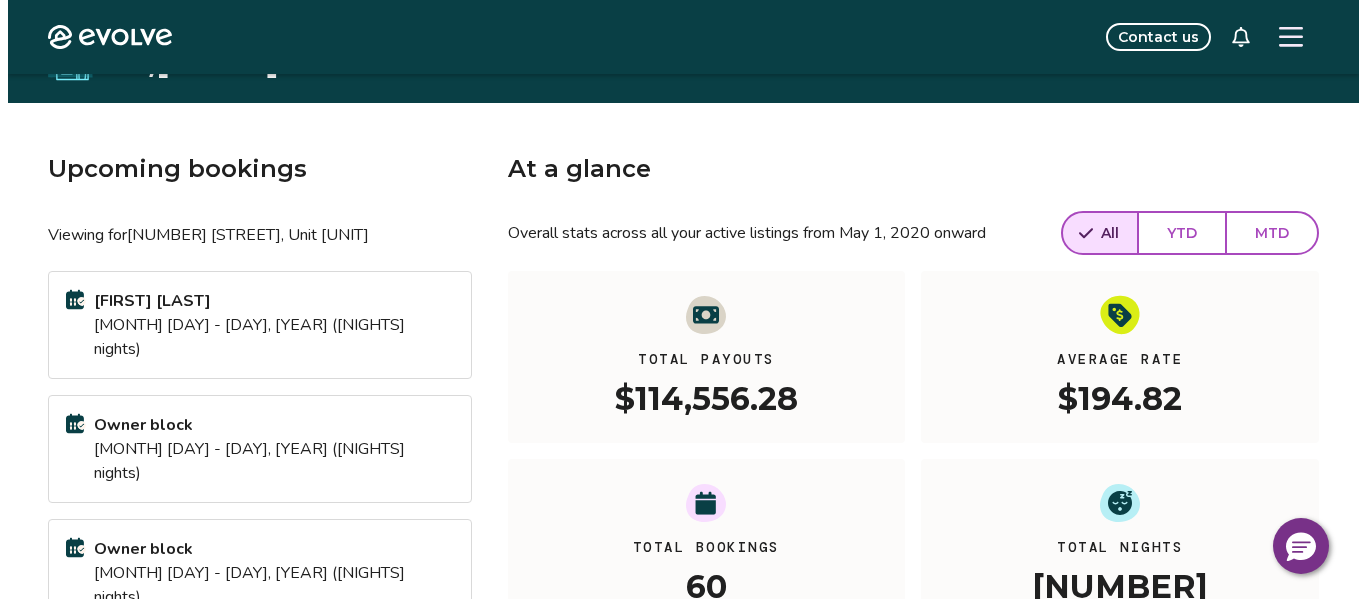 scroll, scrollTop: 0, scrollLeft: 0, axis: both 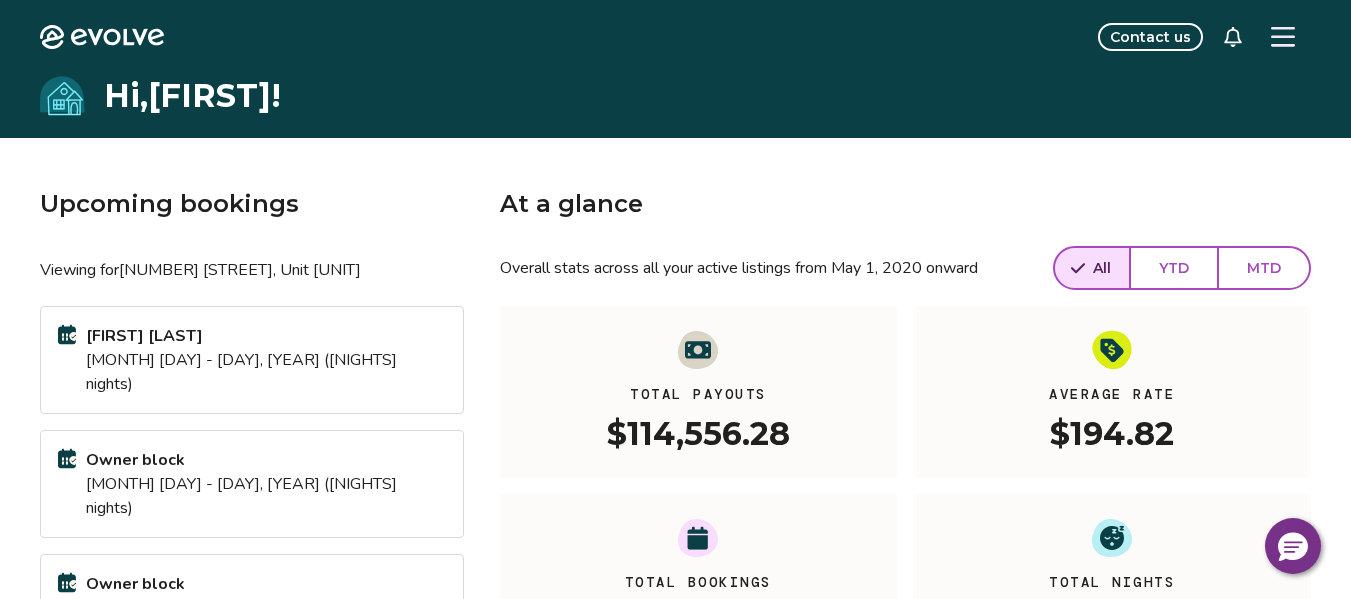 click at bounding box center [1283, 37] 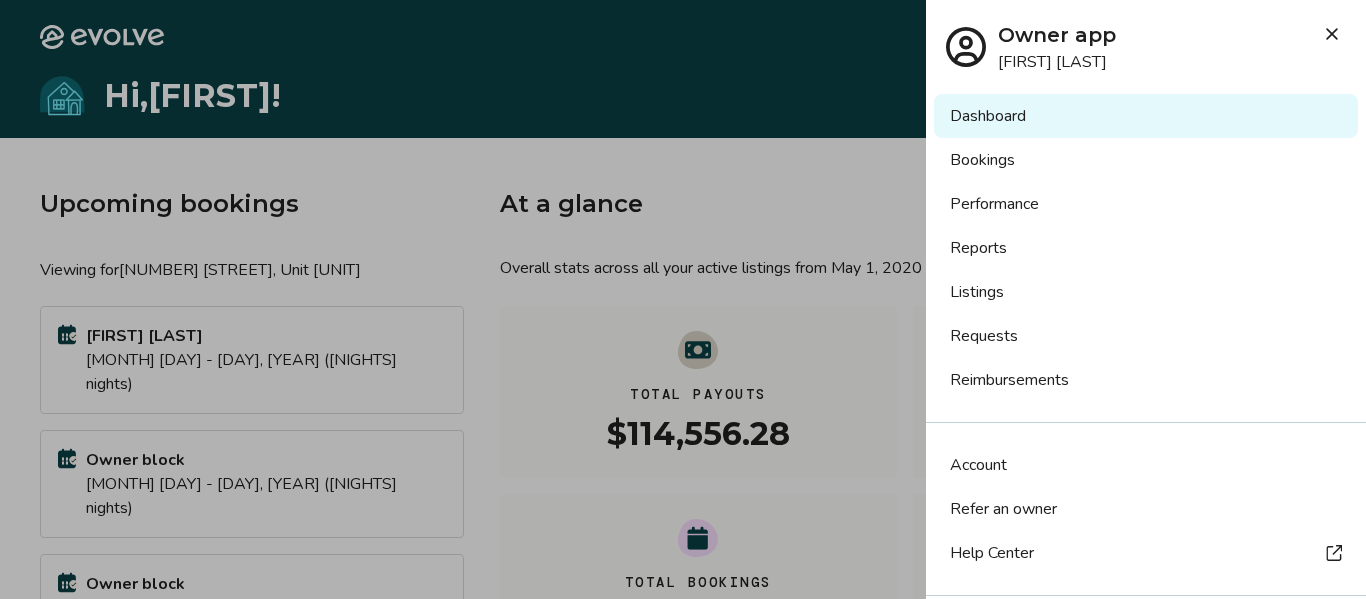 click on "Reports" at bounding box center (1146, 248) 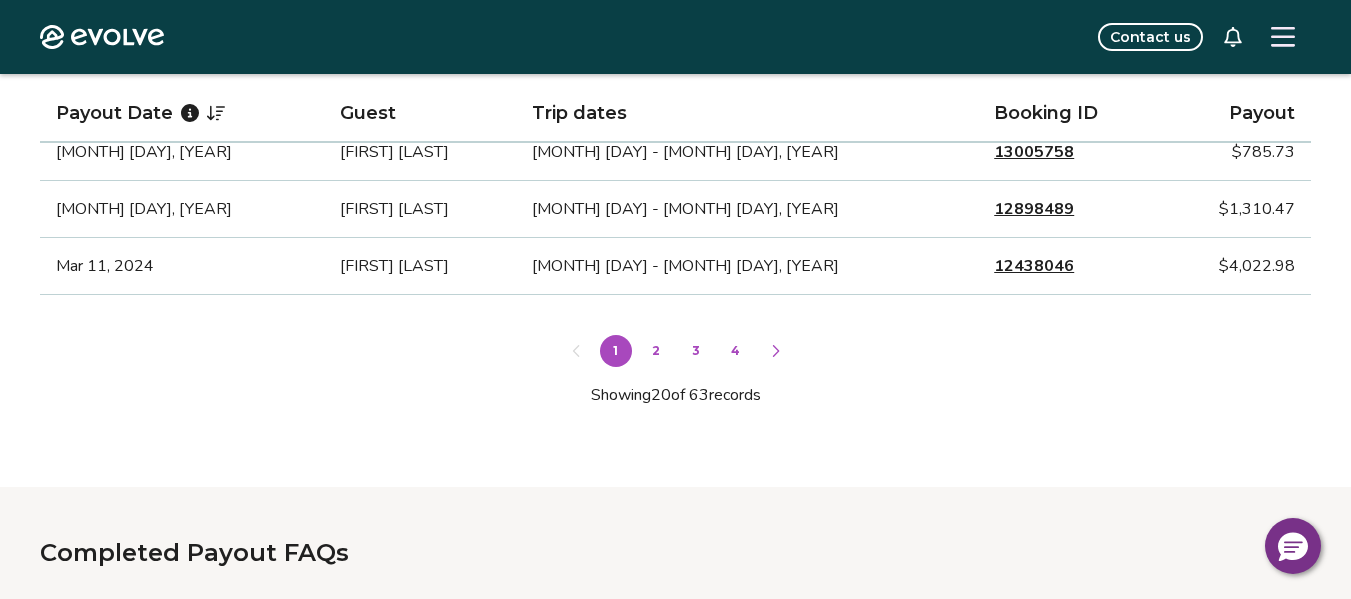 scroll, scrollTop: 1500, scrollLeft: 0, axis: vertical 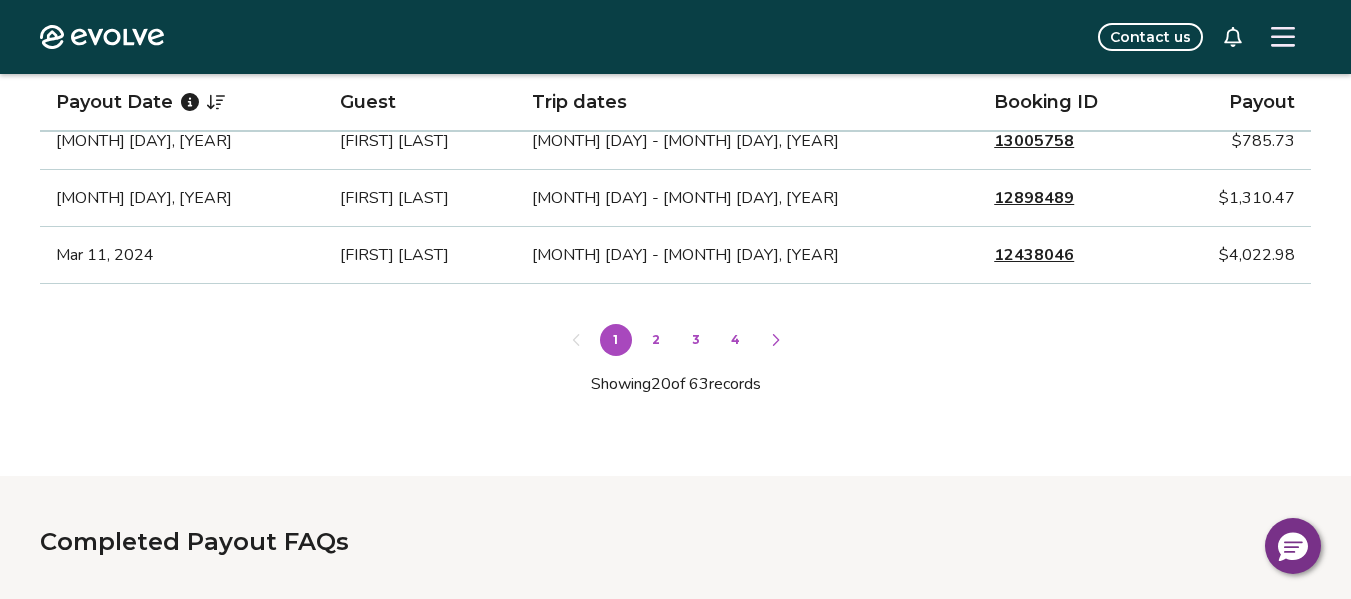 click on "3" at bounding box center [696, 340] 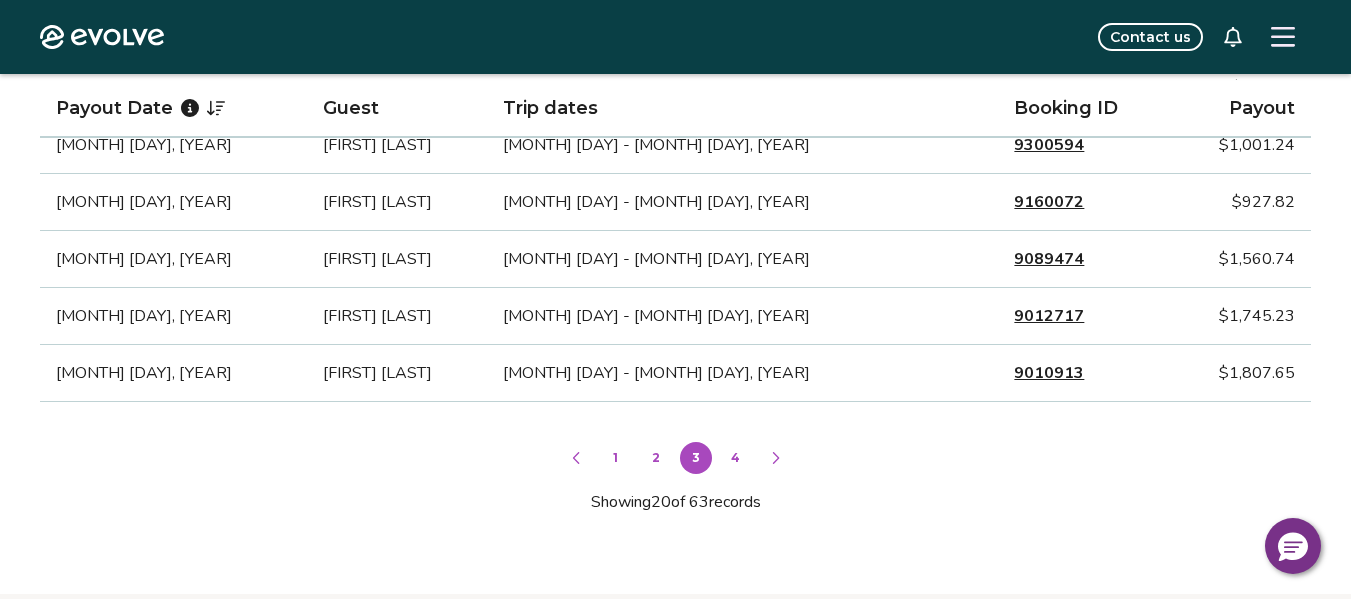 scroll, scrollTop: 1388, scrollLeft: 0, axis: vertical 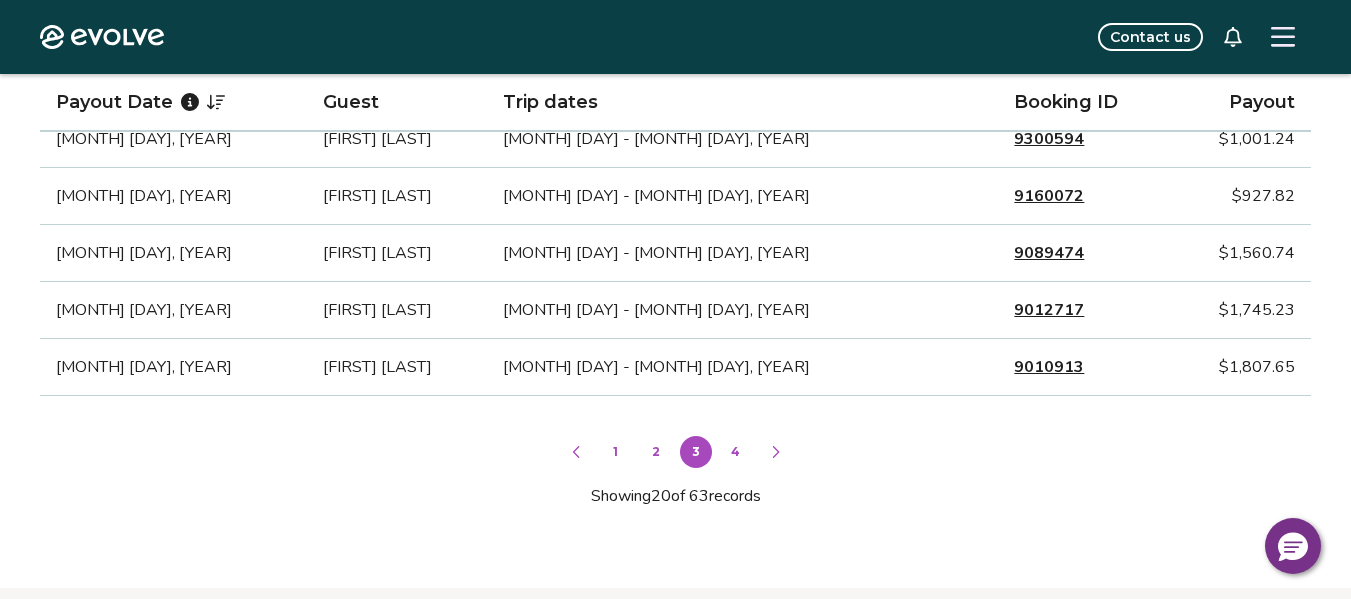 click on "2" at bounding box center (656, 452) 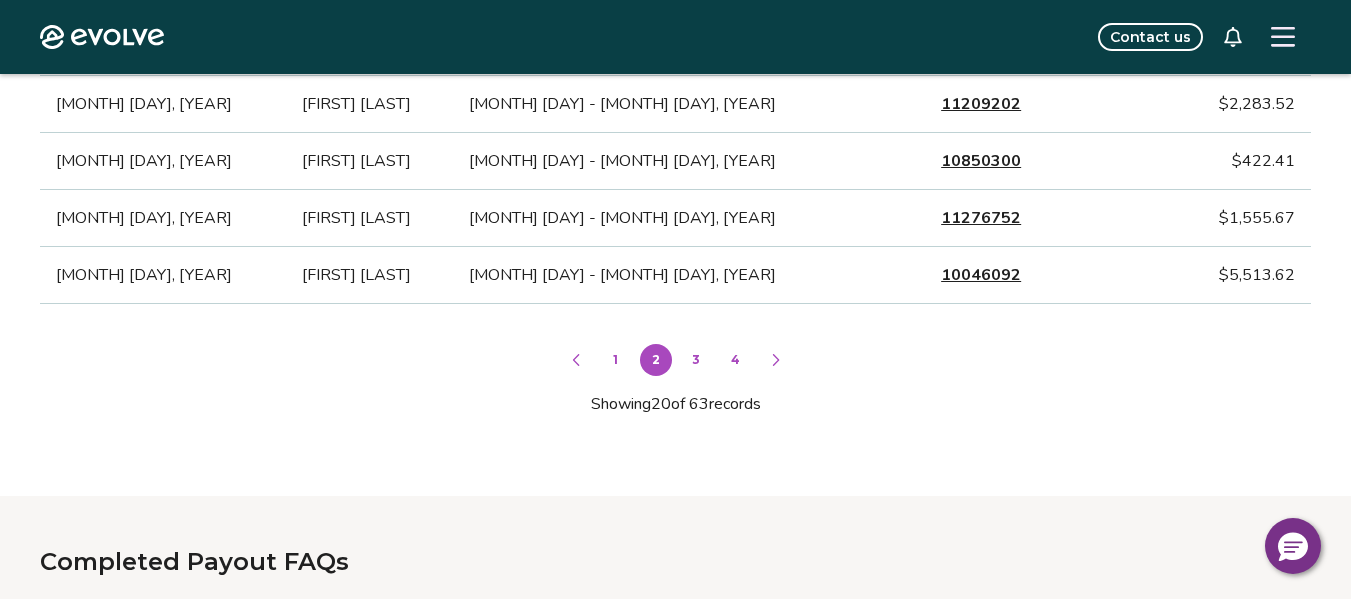 scroll, scrollTop: 1488, scrollLeft: 0, axis: vertical 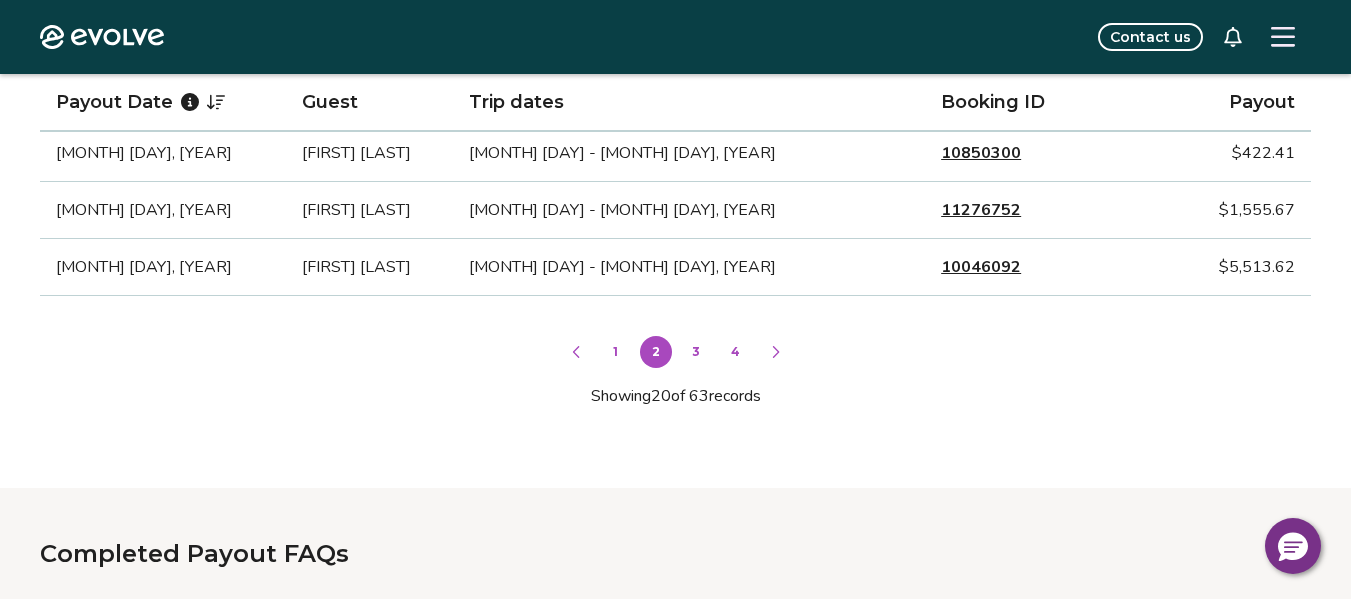 click on "1" at bounding box center [616, 352] 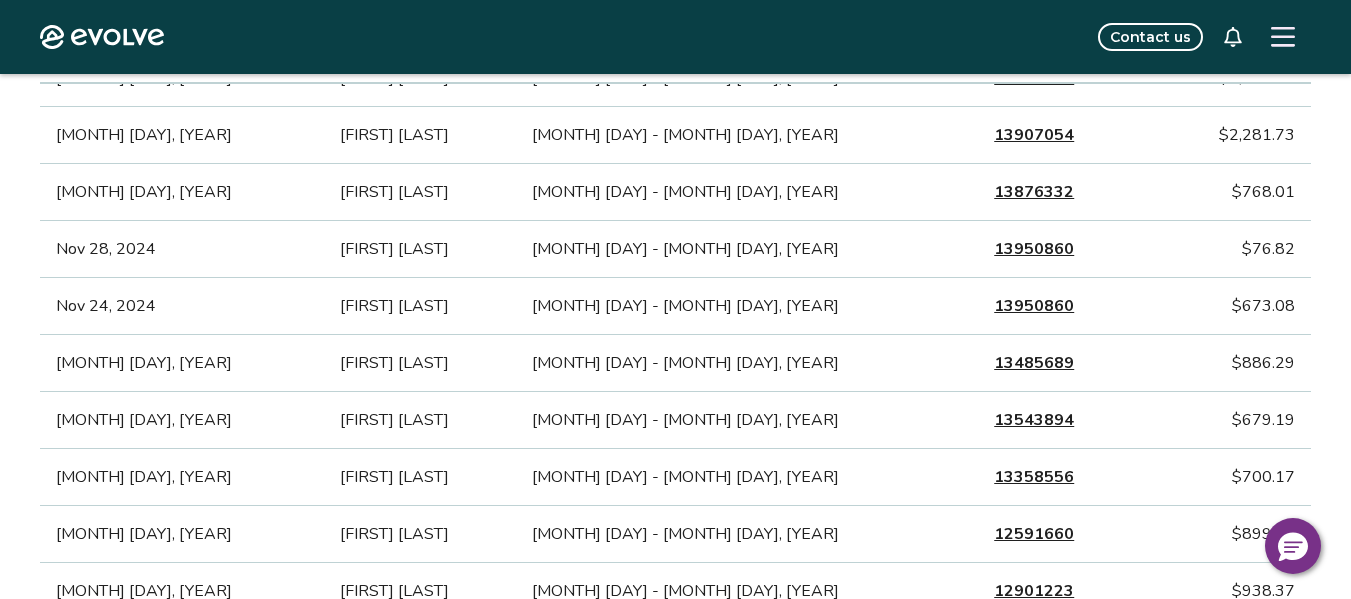 scroll, scrollTop: 888, scrollLeft: 0, axis: vertical 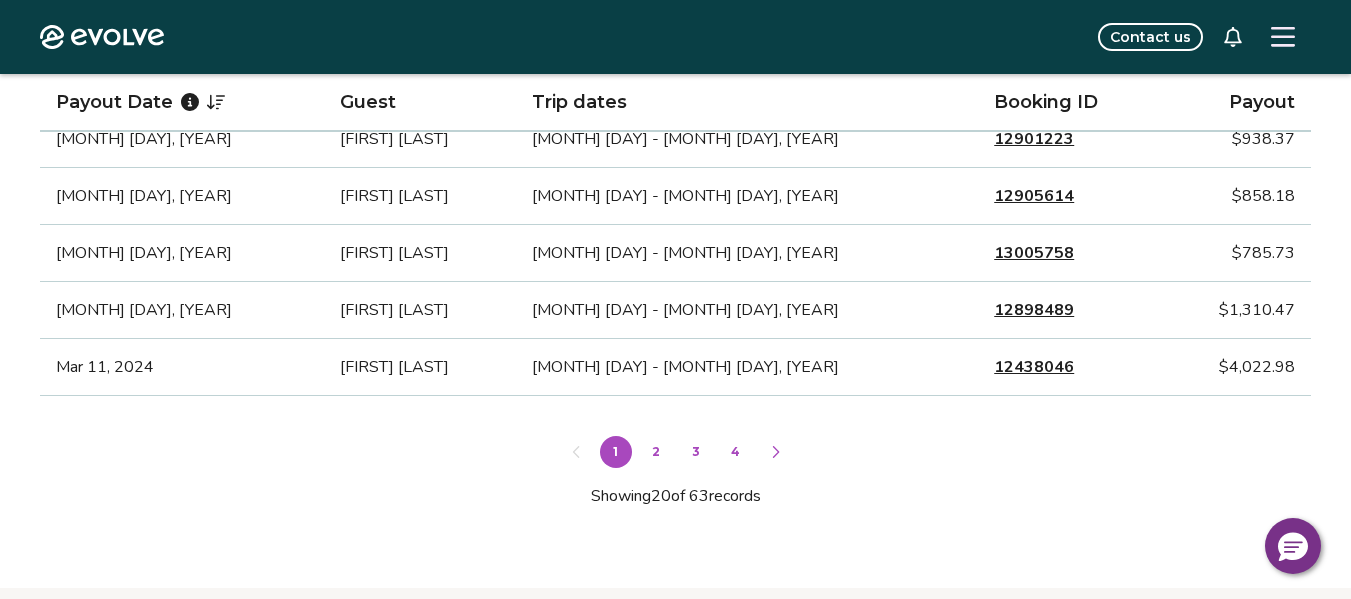 click on "2" at bounding box center [656, 452] 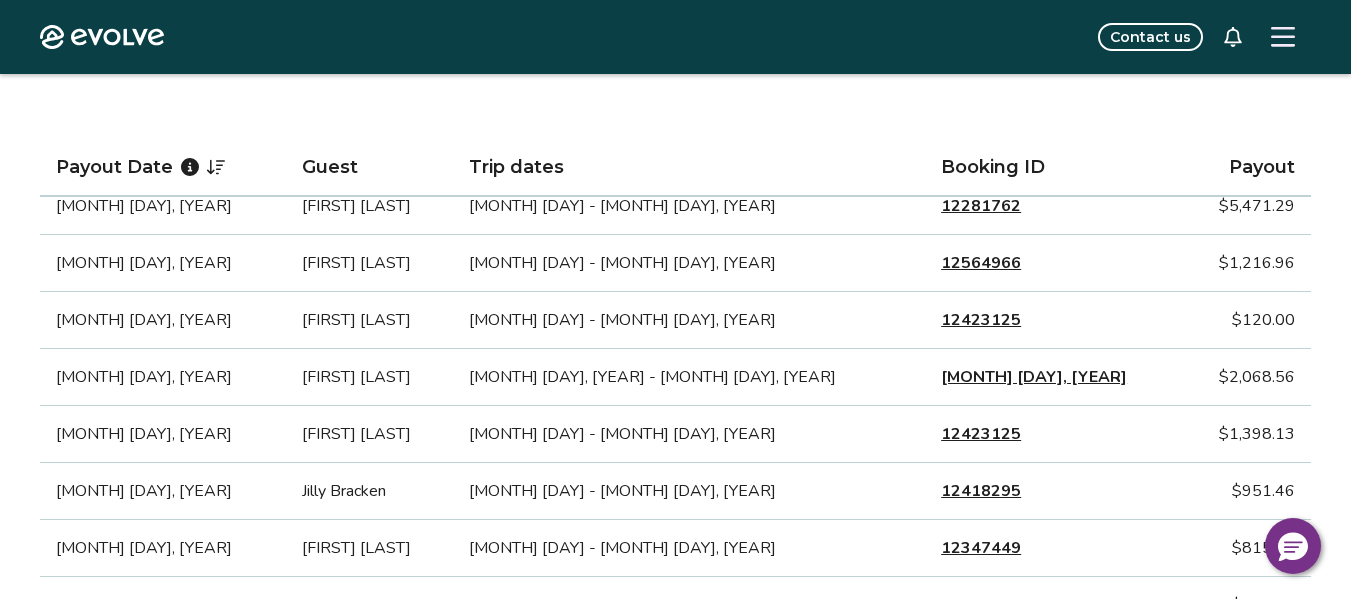 scroll, scrollTop: 488, scrollLeft: 0, axis: vertical 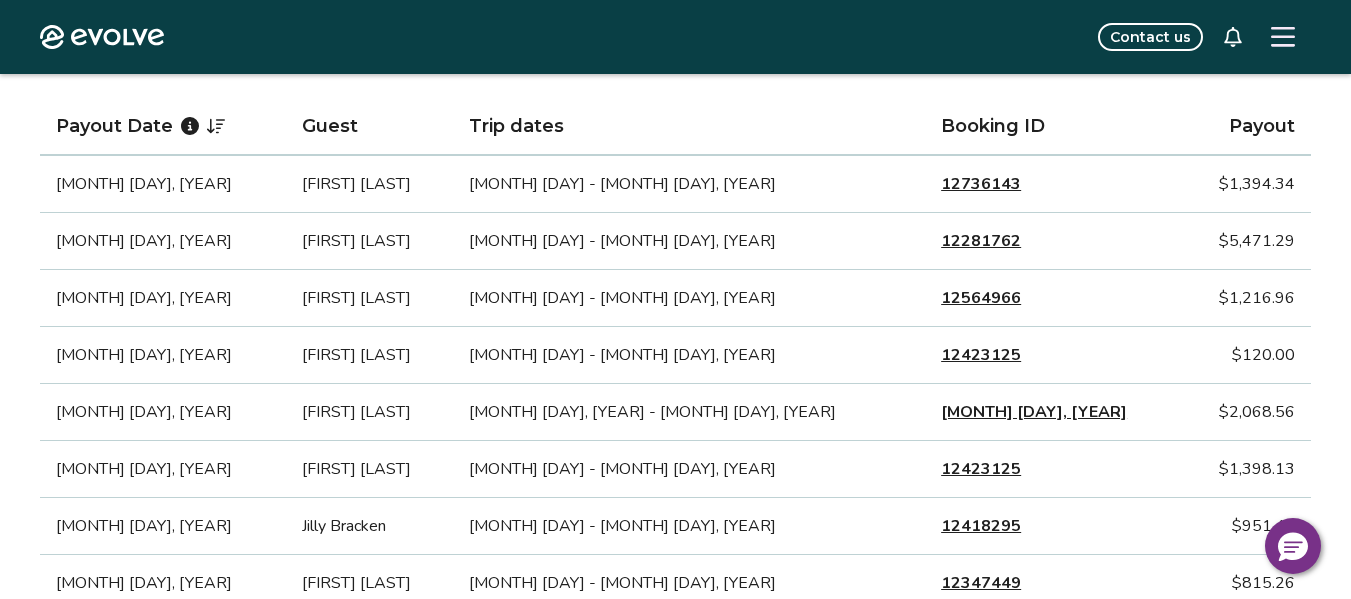 click on "[MONTH] [DAY], [YEAR]" at bounding box center [1034, 412] 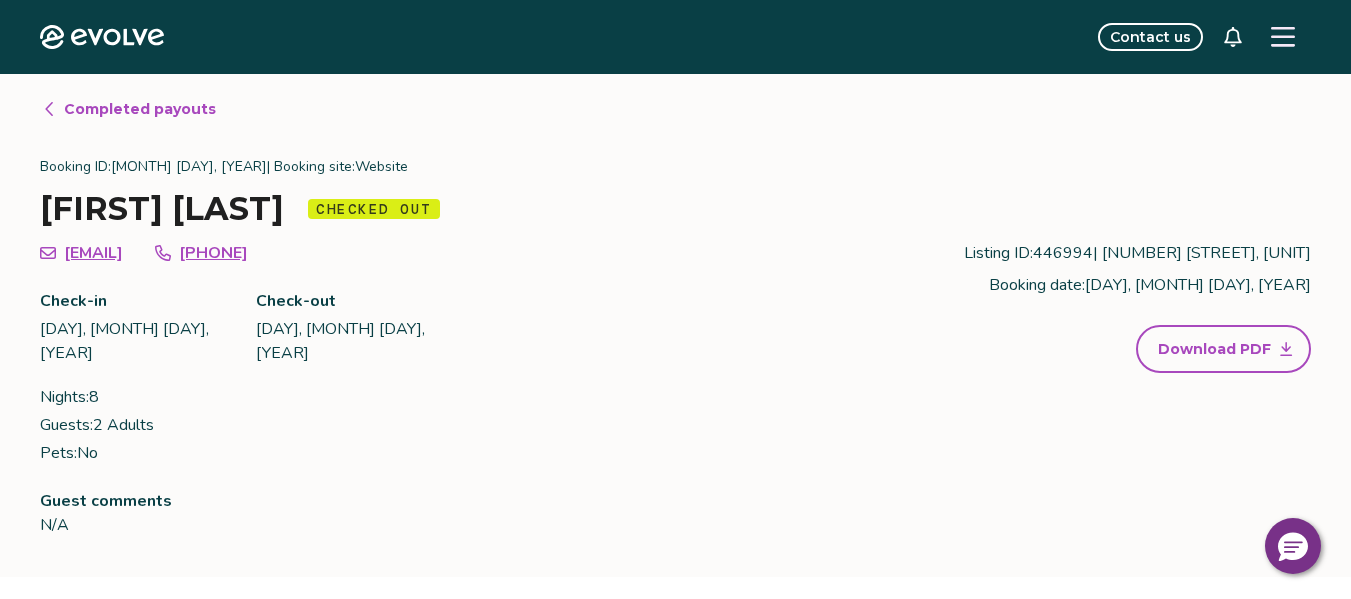 scroll, scrollTop: 0, scrollLeft: 0, axis: both 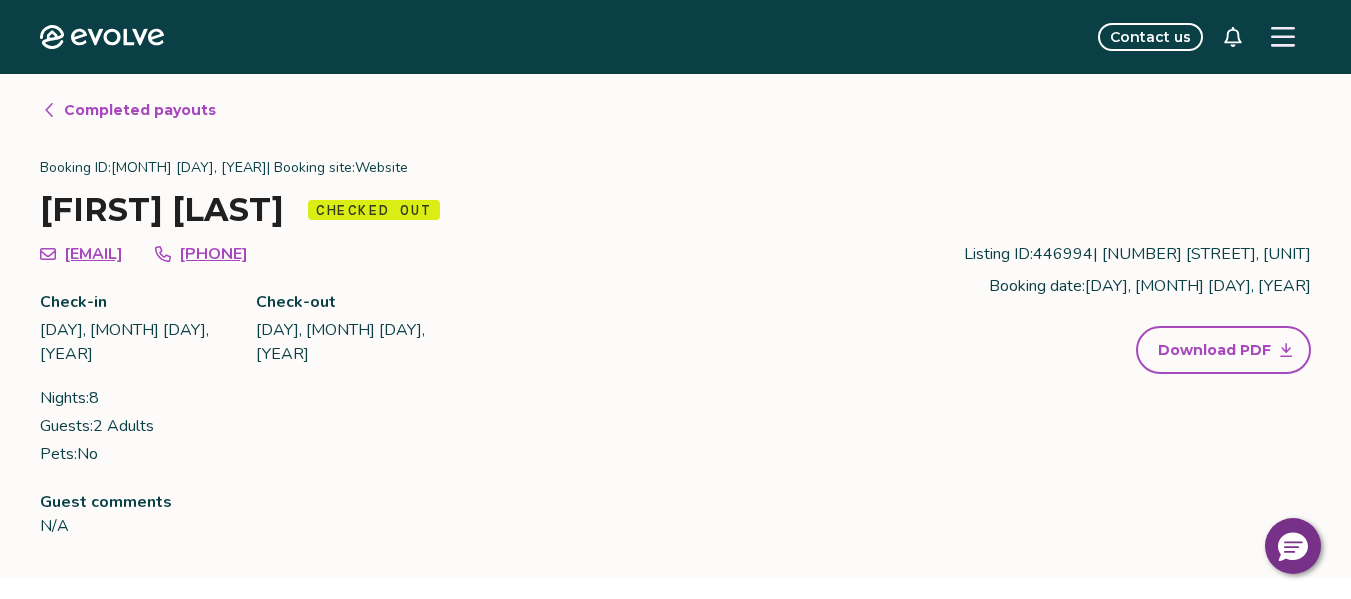 click 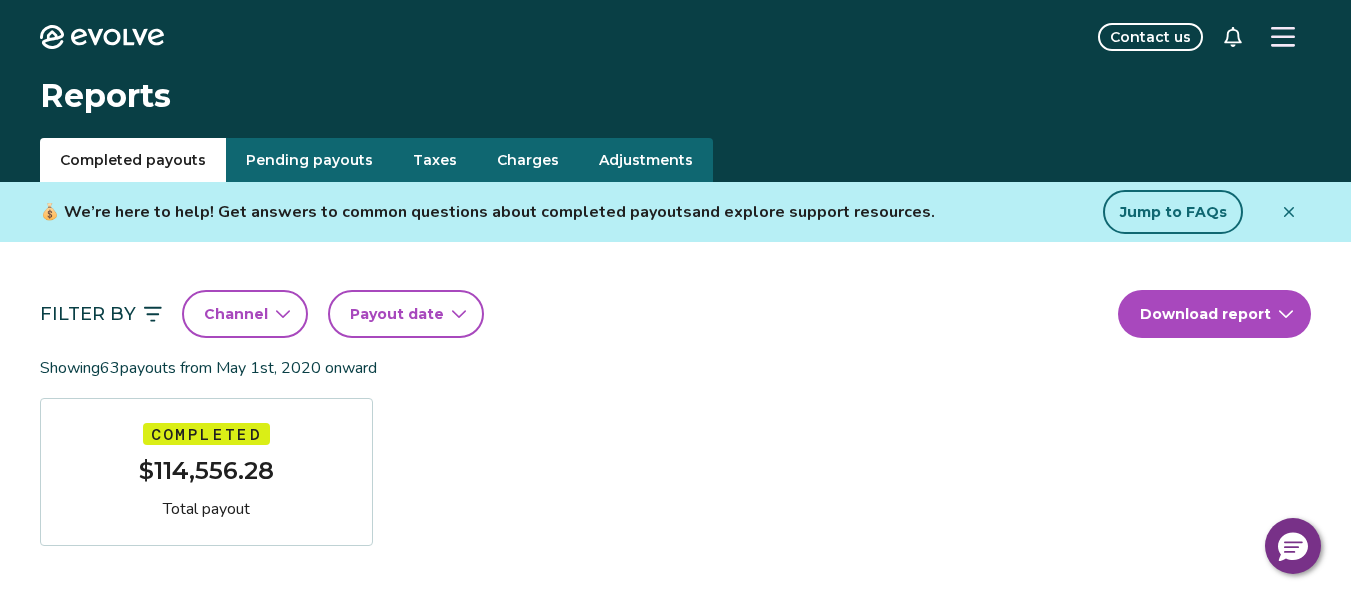 click on "[FIRST] [LAST]" at bounding box center [675, 1493] 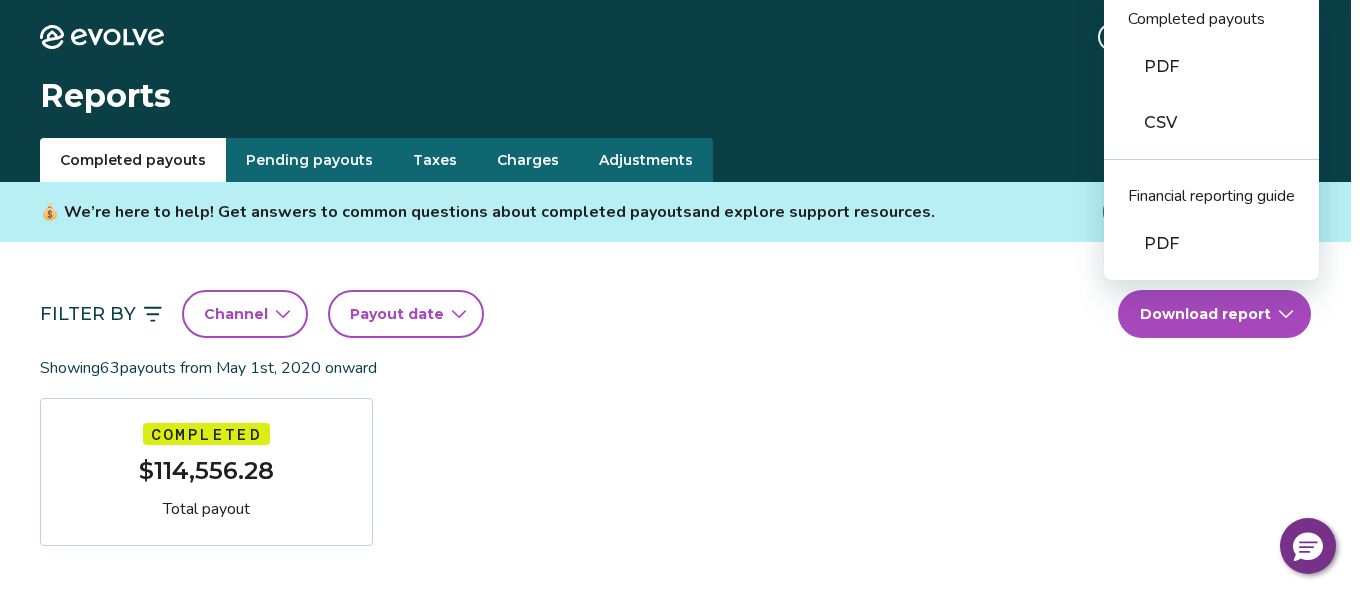click on "PDF" at bounding box center (1211, 67) 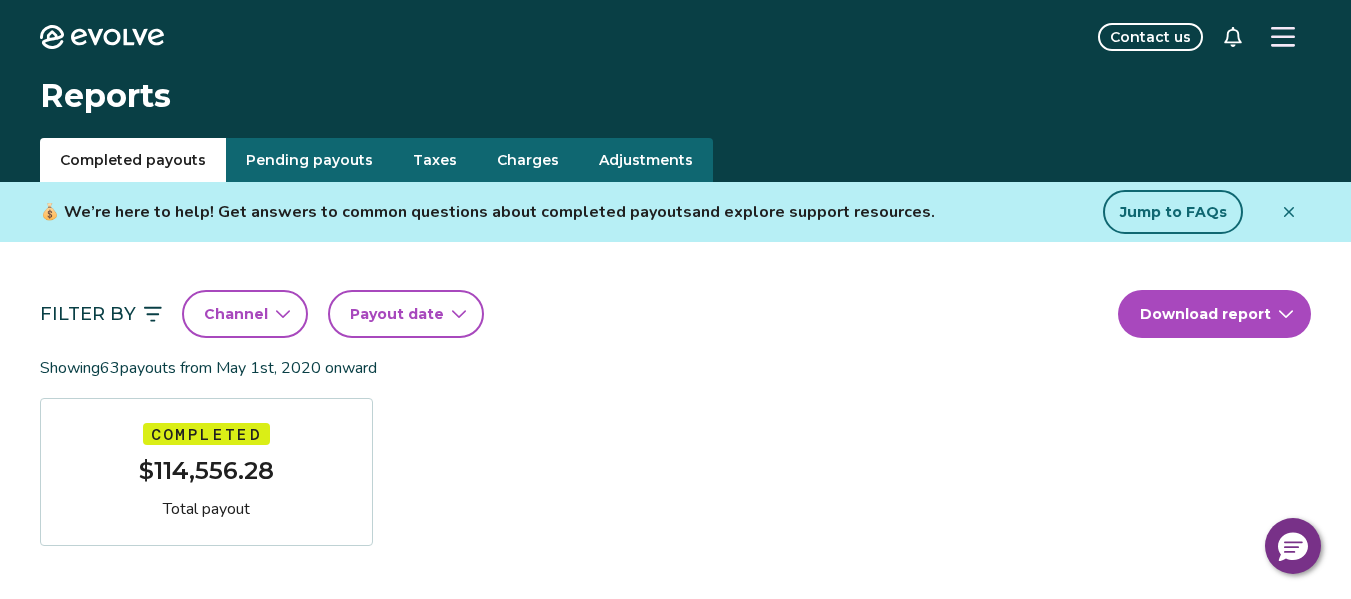 click on "[FIRST] [LAST]" at bounding box center (675, 1493) 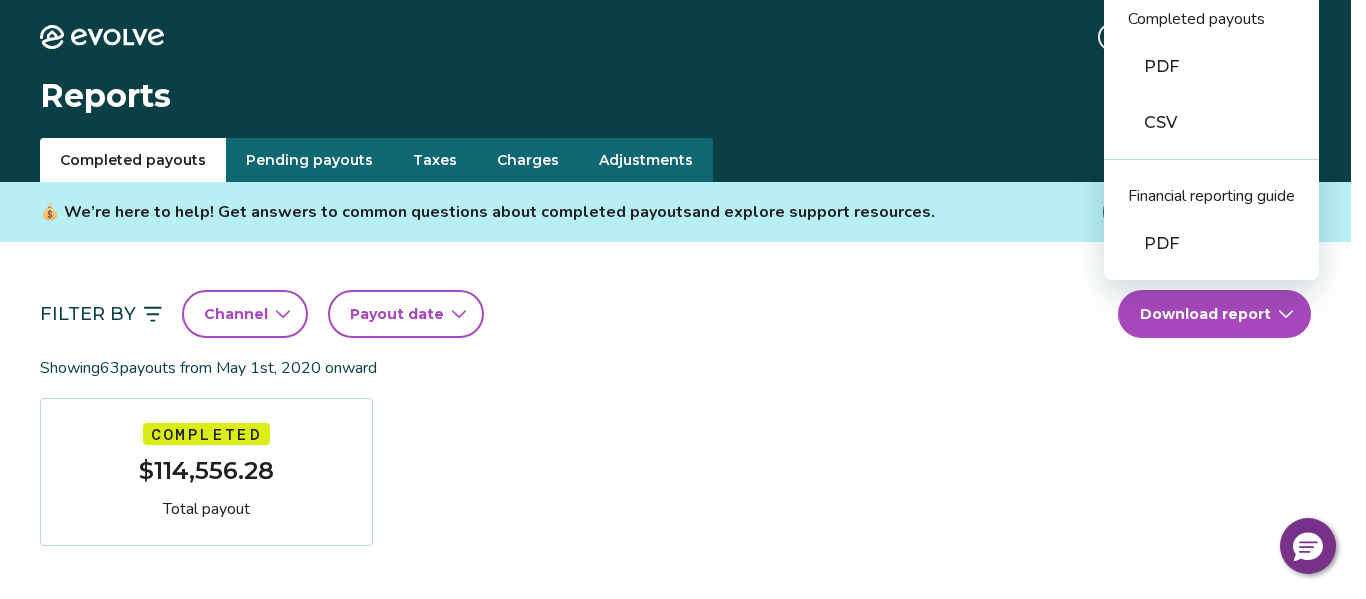 click on "CSV" at bounding box center (1211, 123) 